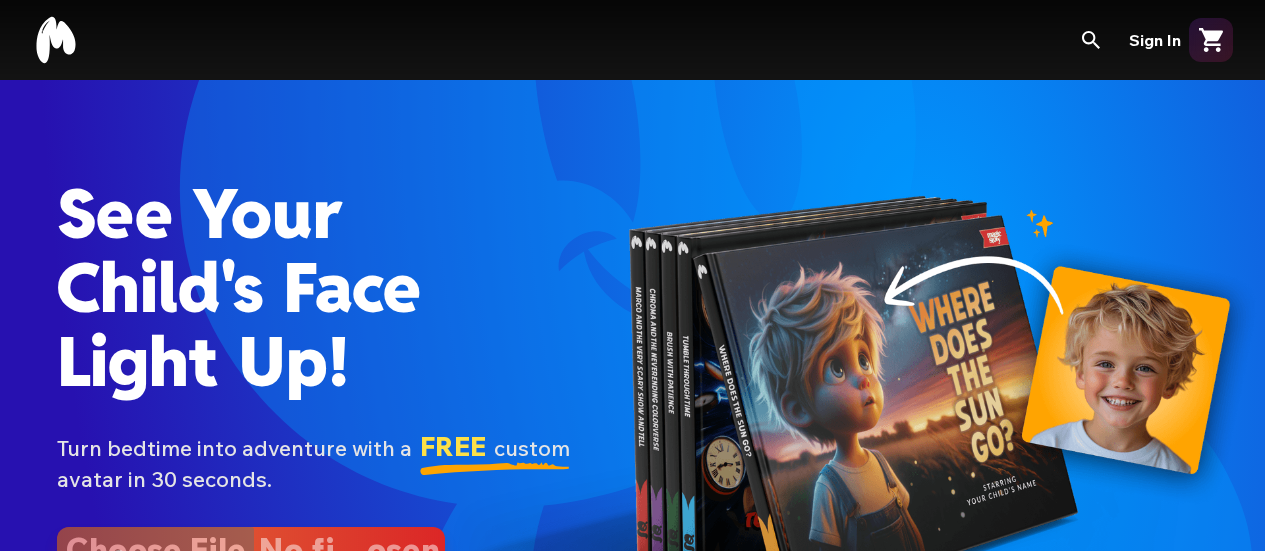 scroll, scrollTop: 0, scrollLeft: 0, axis: both 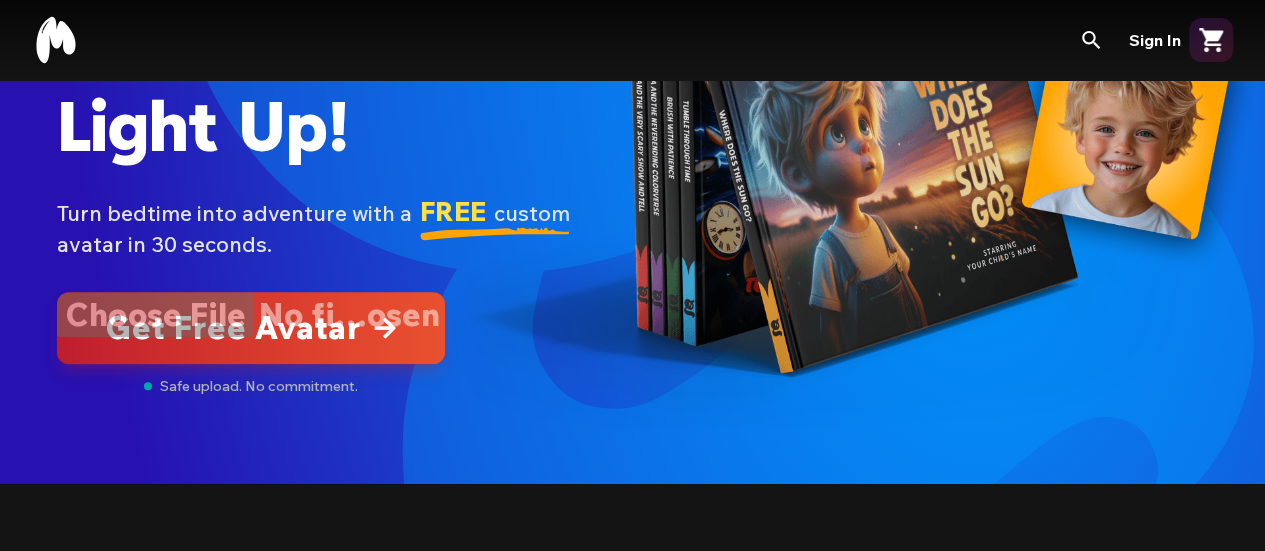 click at bounding box center [251, 328] 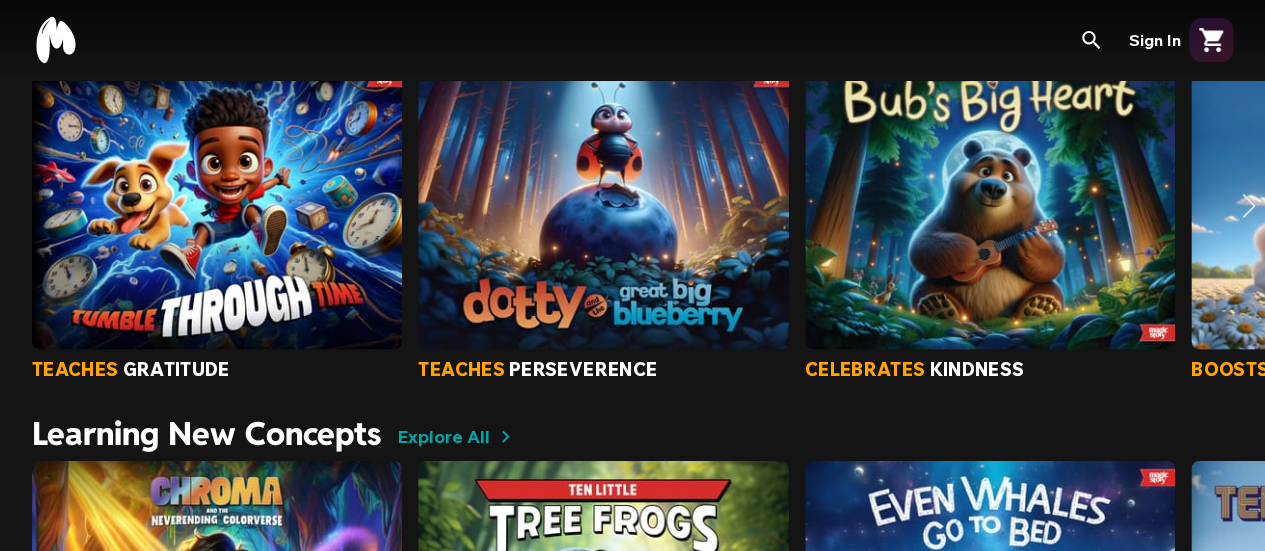 scroll, scrollTop: 2180, scrollLeft: 0, axis: vertical 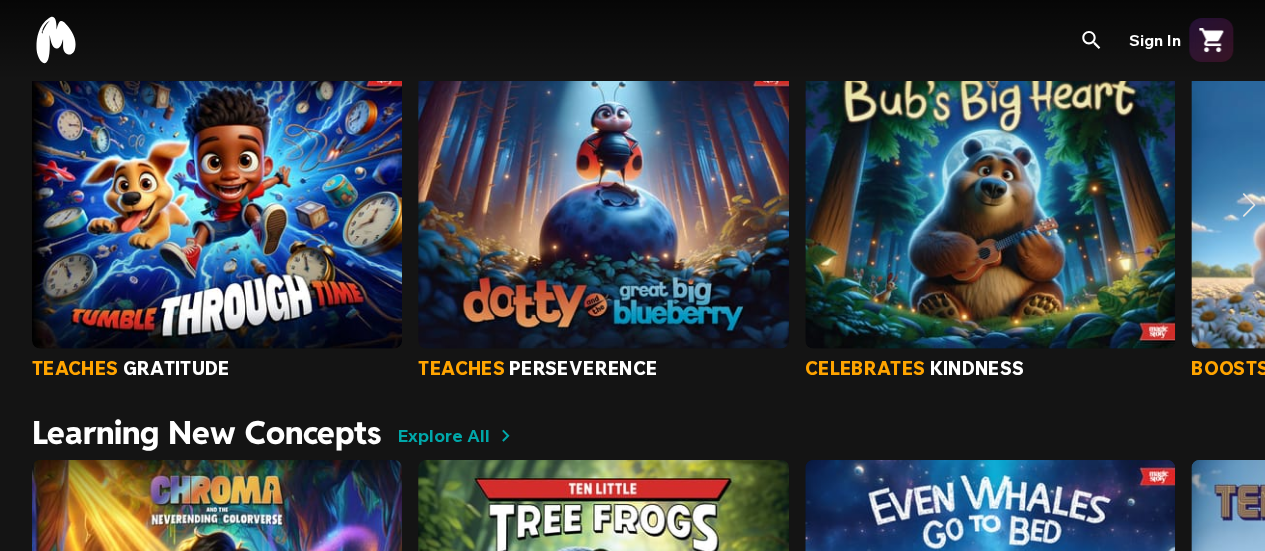 click at bounding box center [217, 205] 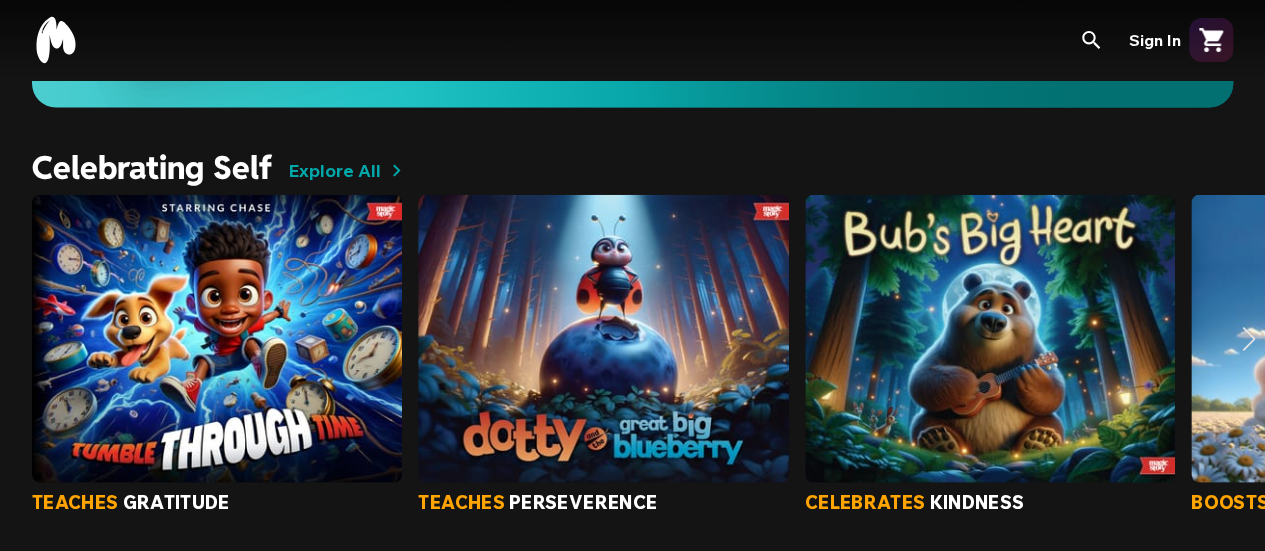 click at bounding box center [217, 339] 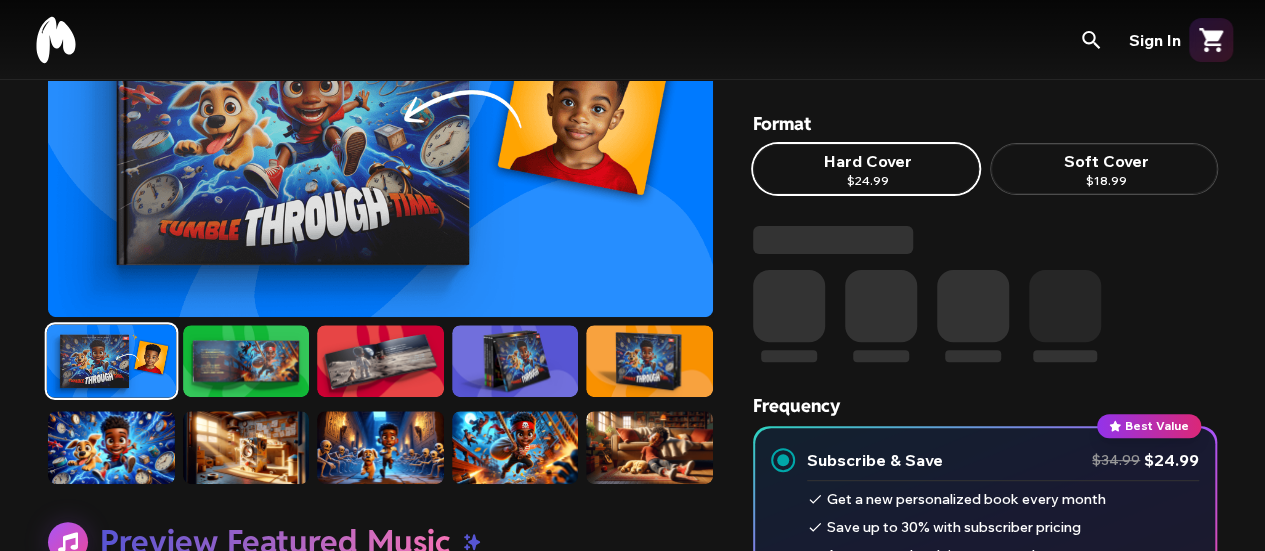 scroll, scrollTop: 192, scrollLeft: 0, axis: vertical 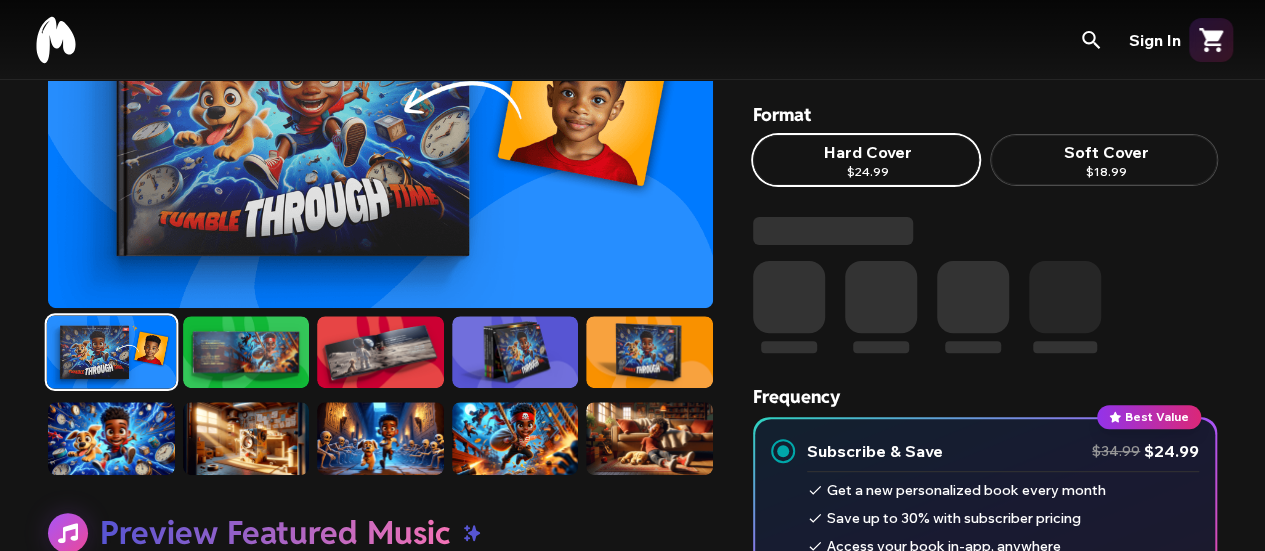 click at bounding box center [246, 352] 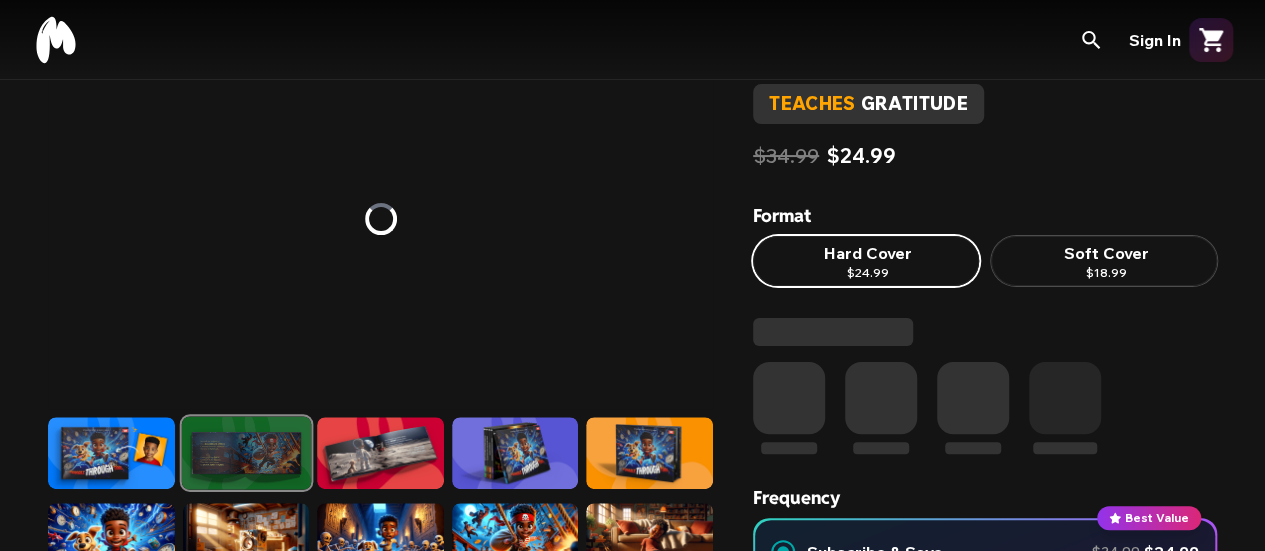 scroll, scrollTop: 90, scrollLeft: 0, axis: vertical 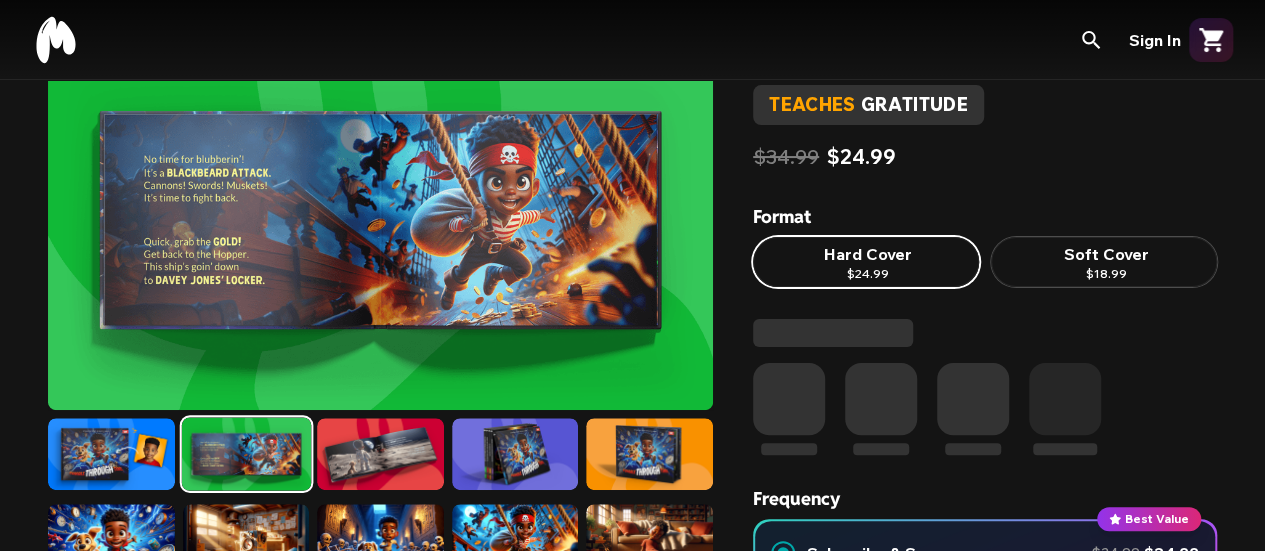 click at bounding box center [380, 454] 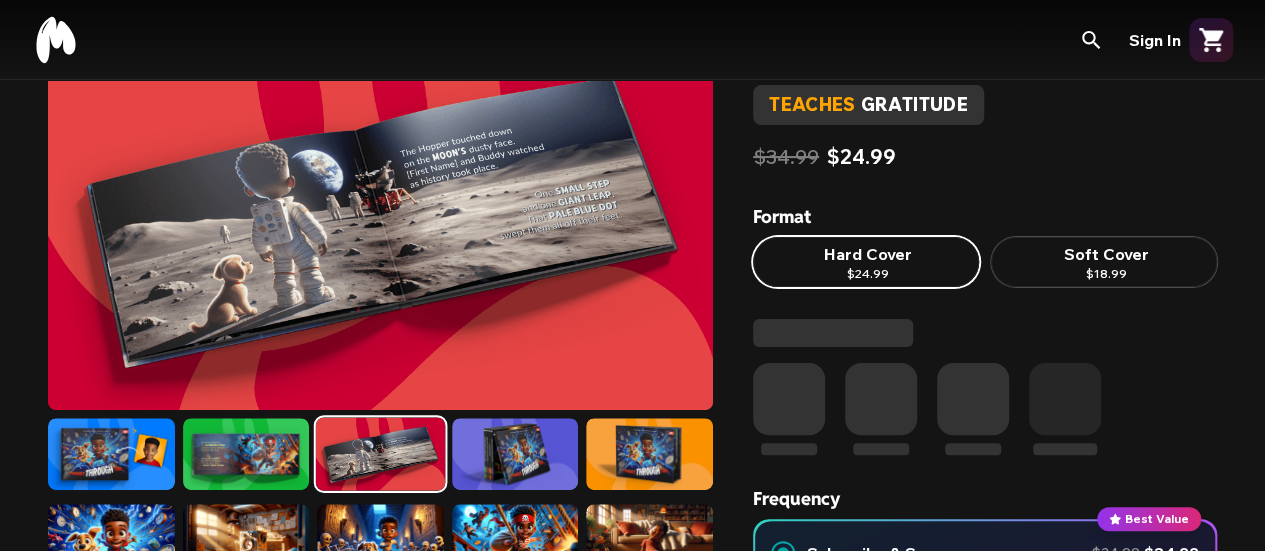 click at bounding box center [515, 454] 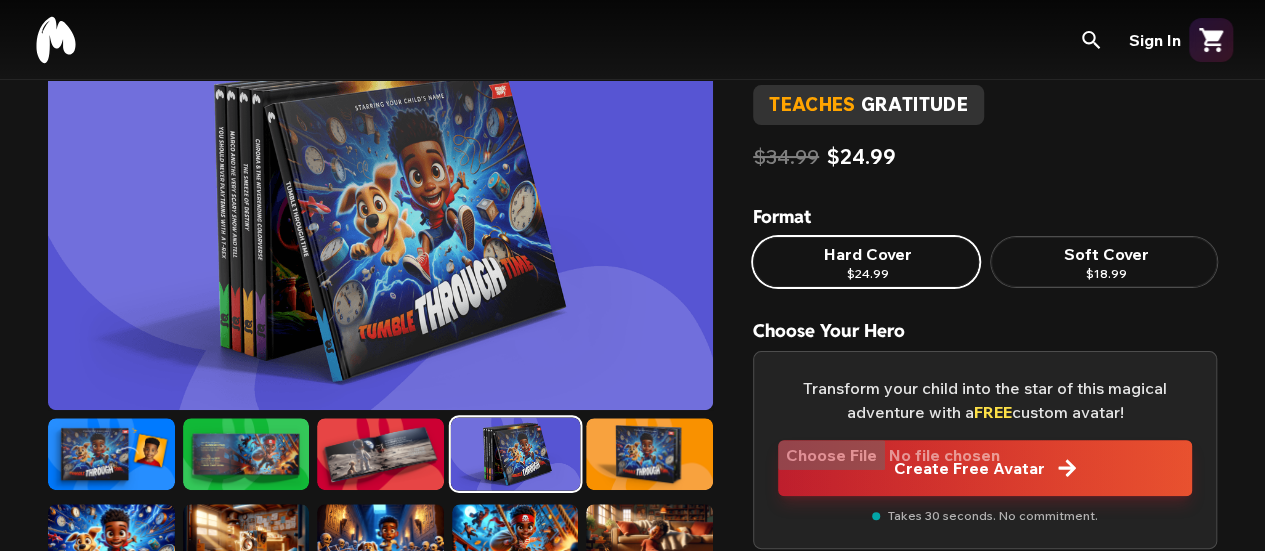 click at bounding box center (649, 454) 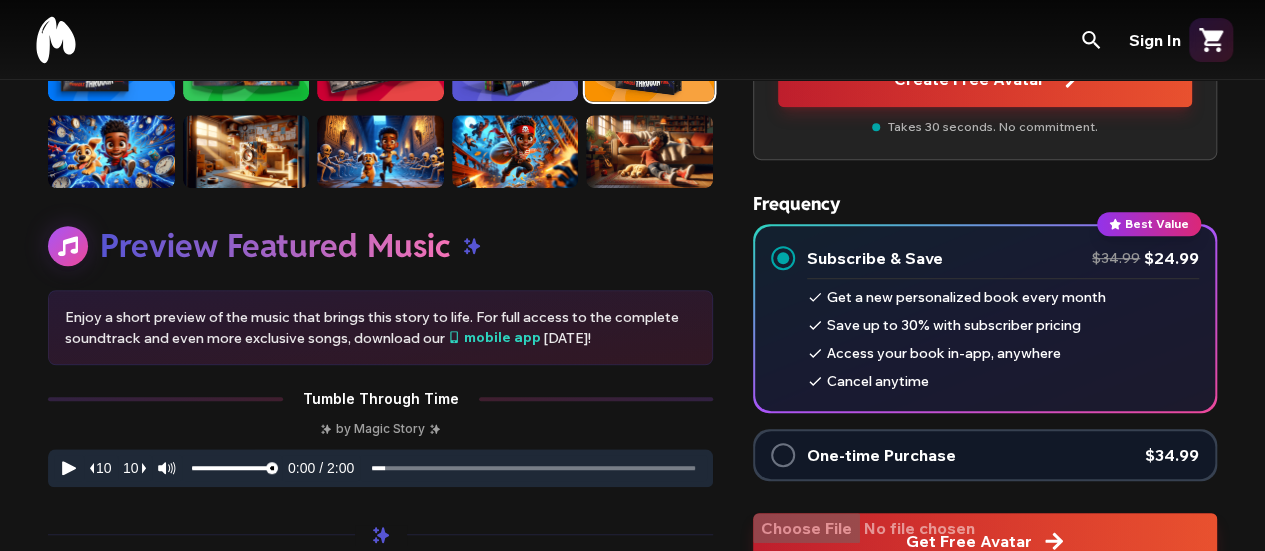scroll, scrollTop: 461, scrollLeft: 0, axis: vertical 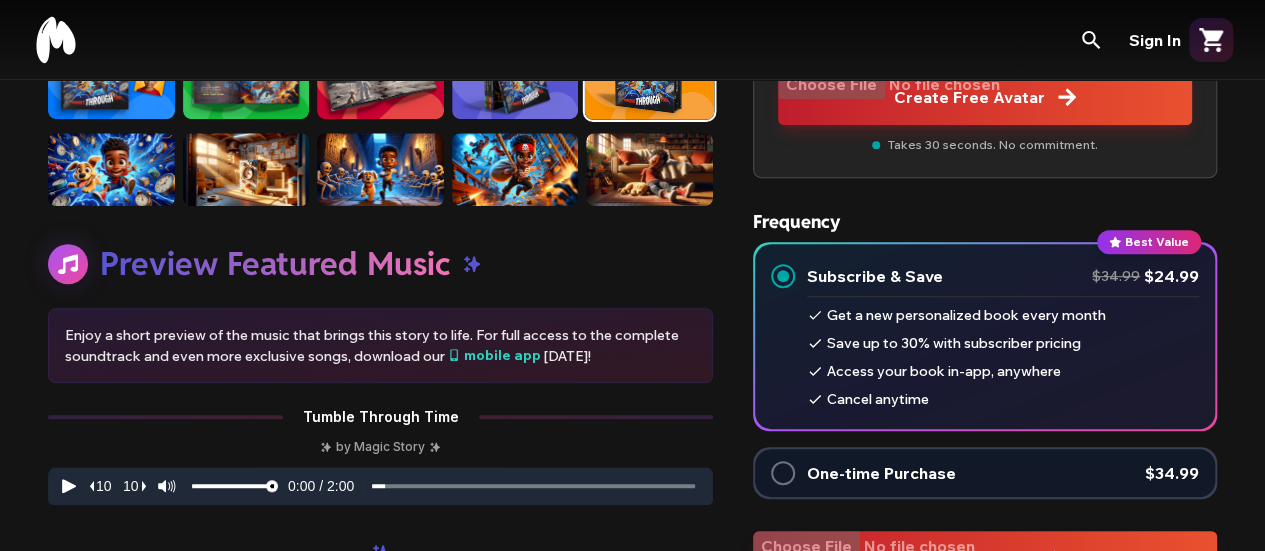 click 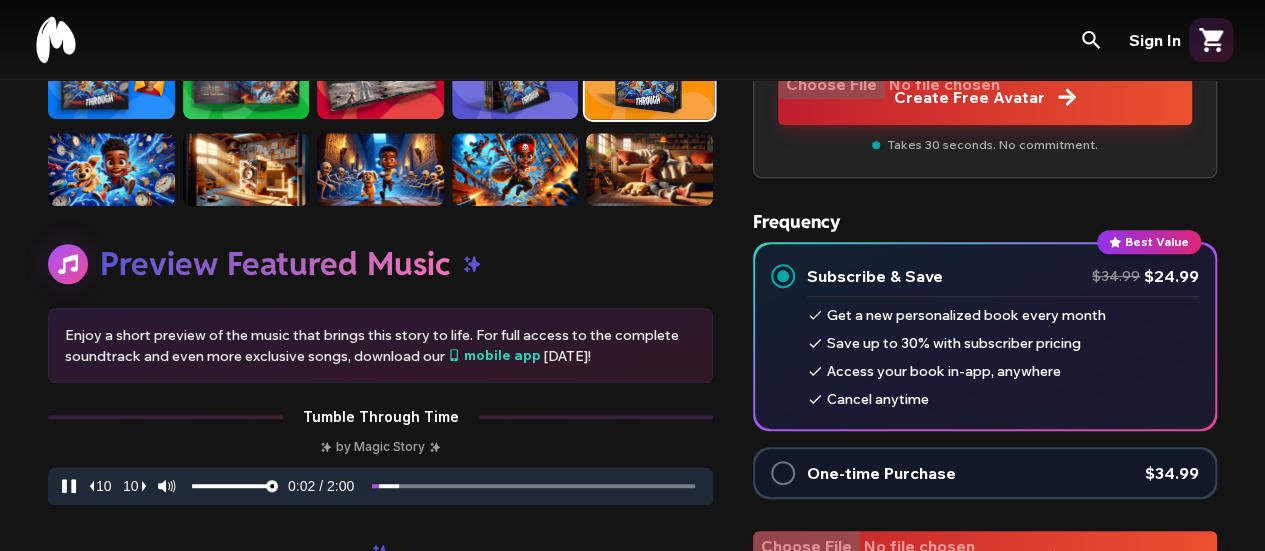 click 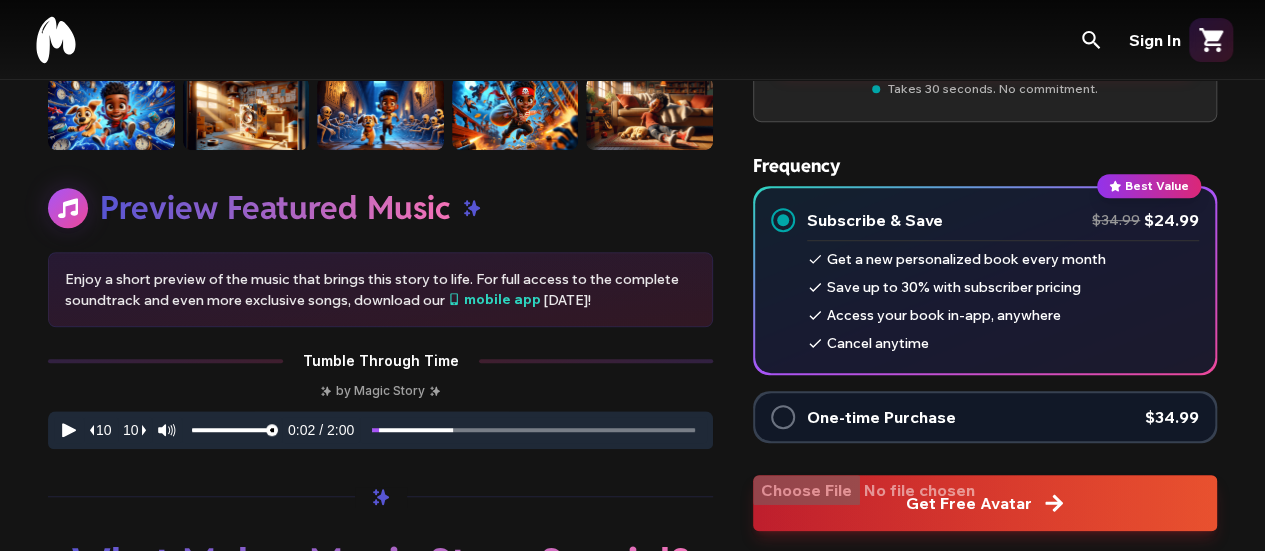 scroll, scrollTop: 0, scrollLeft: 0, axis: both 